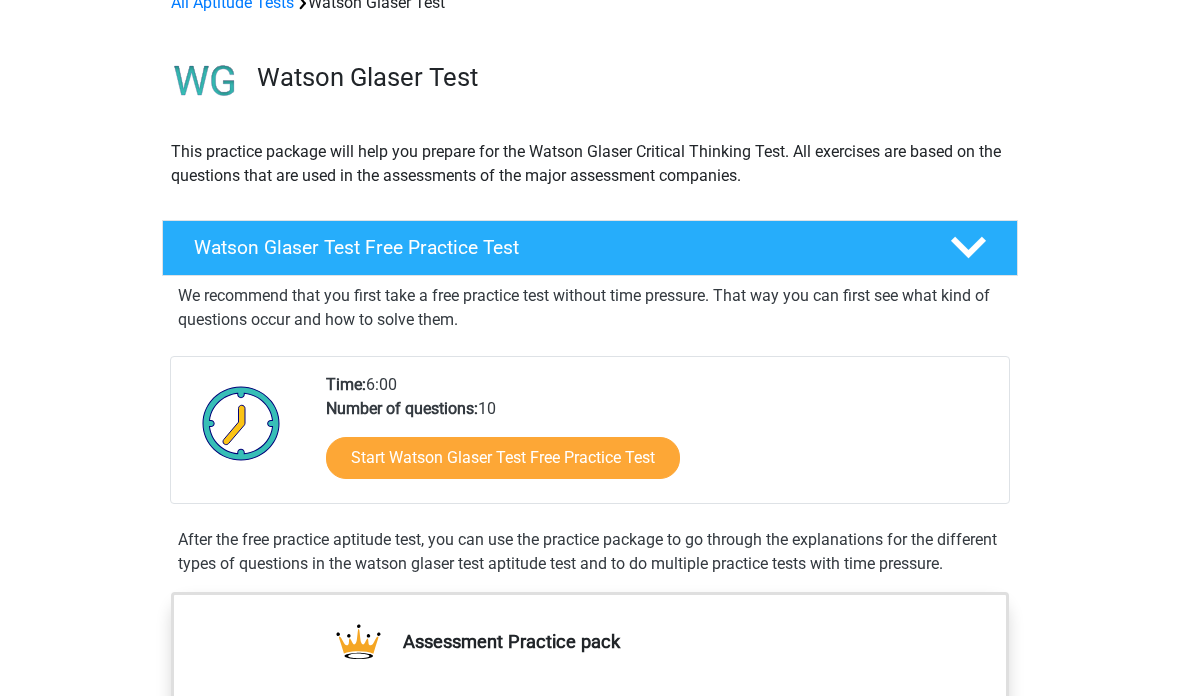 scroll, scrollTop: 109, scrollLeft: 0, axis: vertical 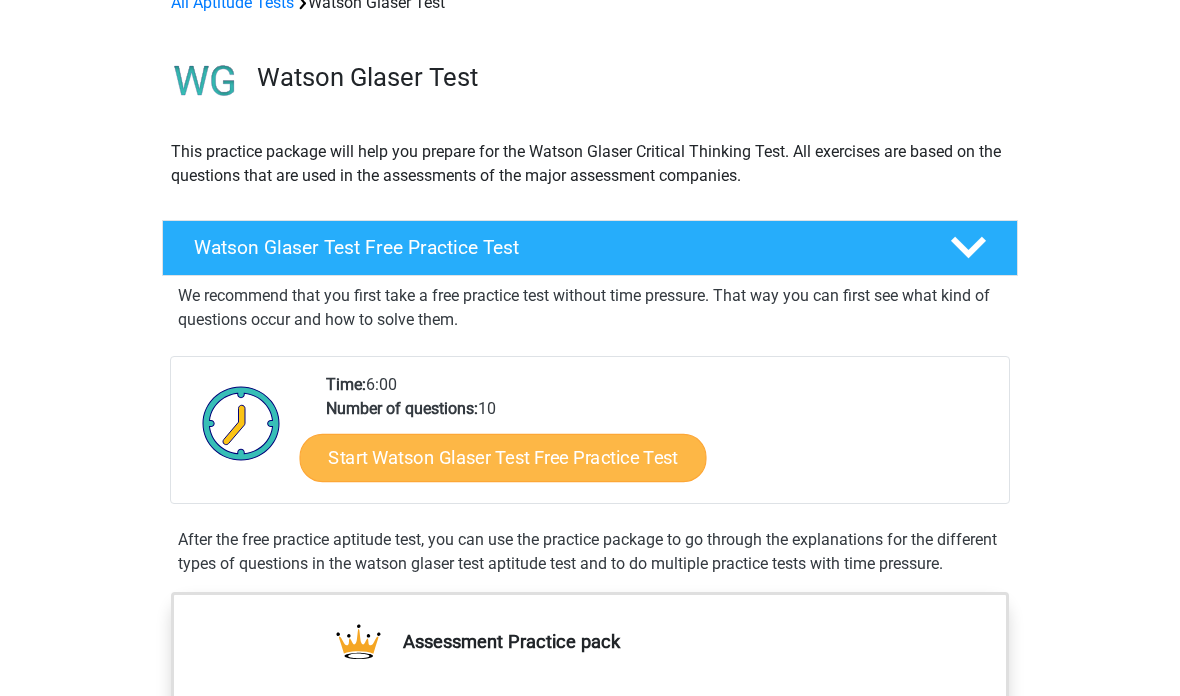 click on "Start Watson Glaser Test
Free Practice Test" at bounding box center (503, 458) 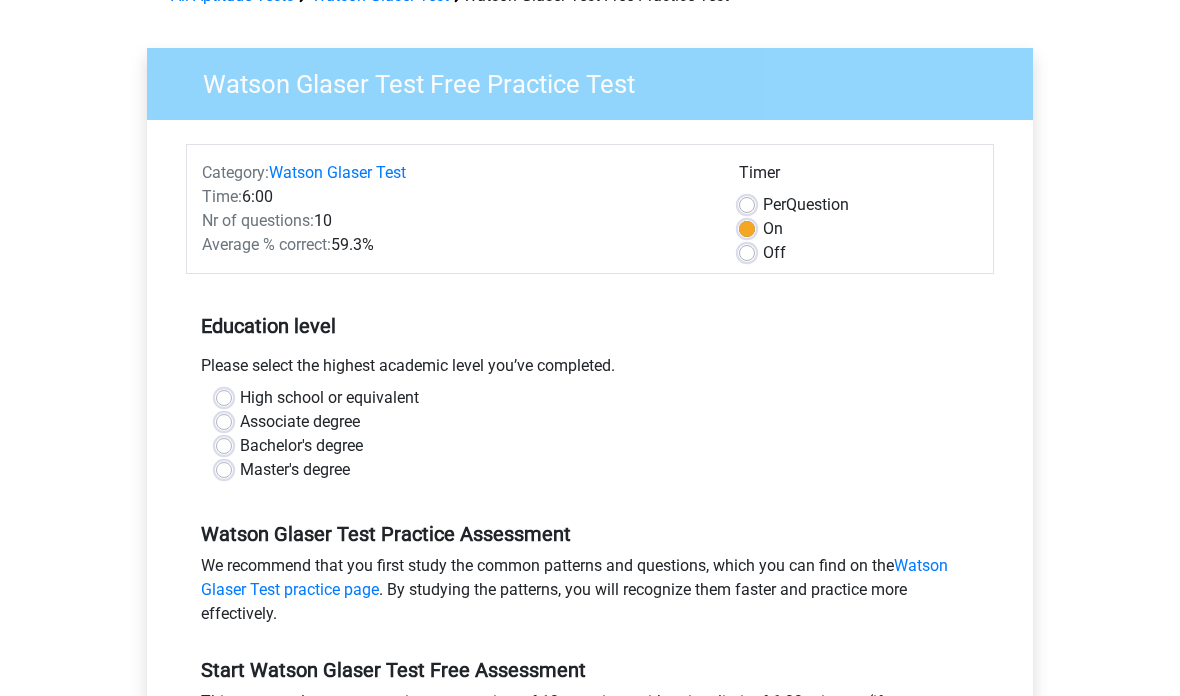 scroll, scrollTop: 116, scrollLeft: 0, axis: vertical 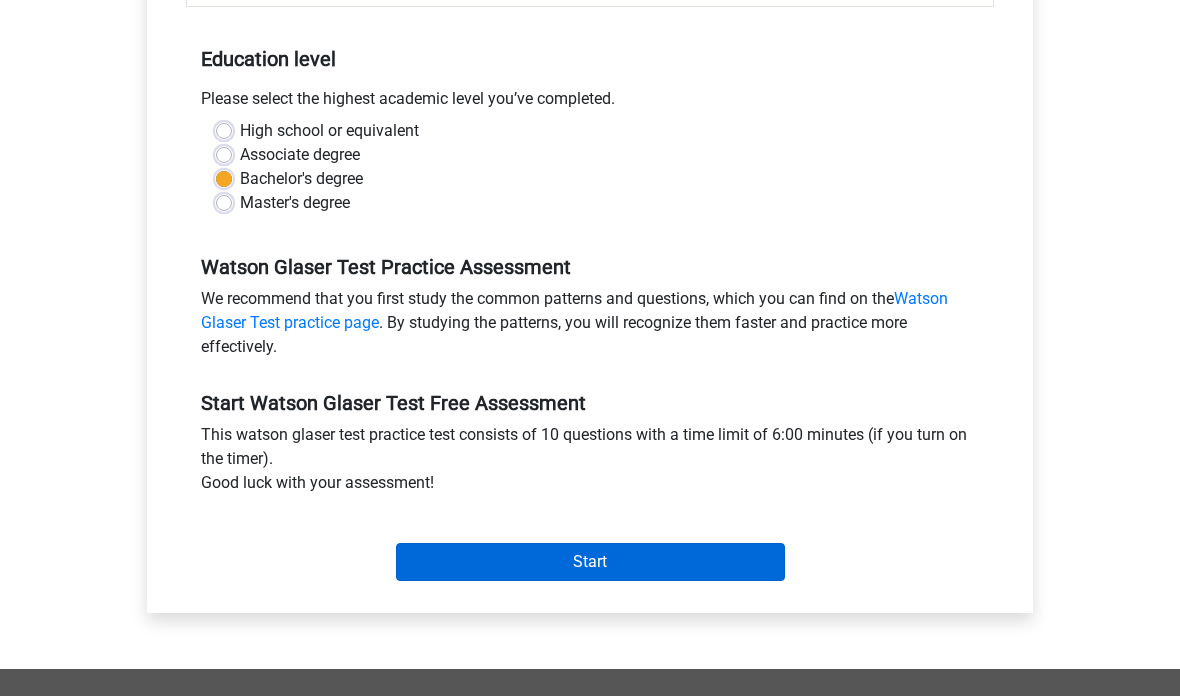 click on "Start" at bounding box center (590, 562) 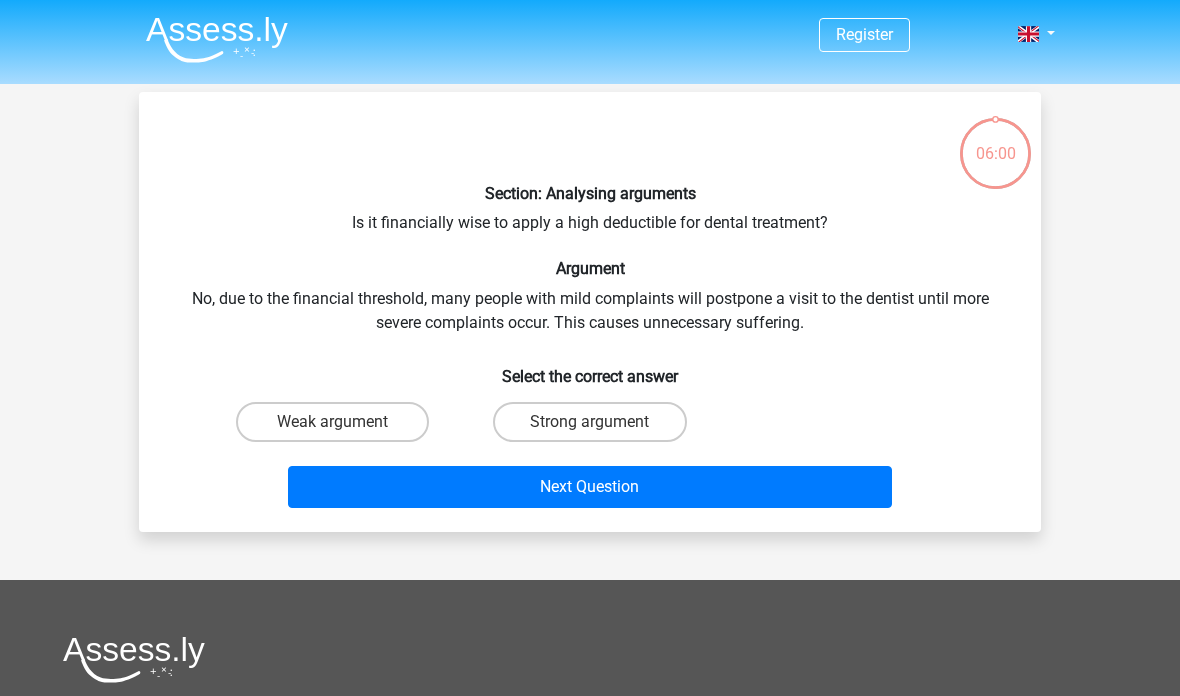 scroll, scrollTop: 0, scrollLeft: 0, axis: both 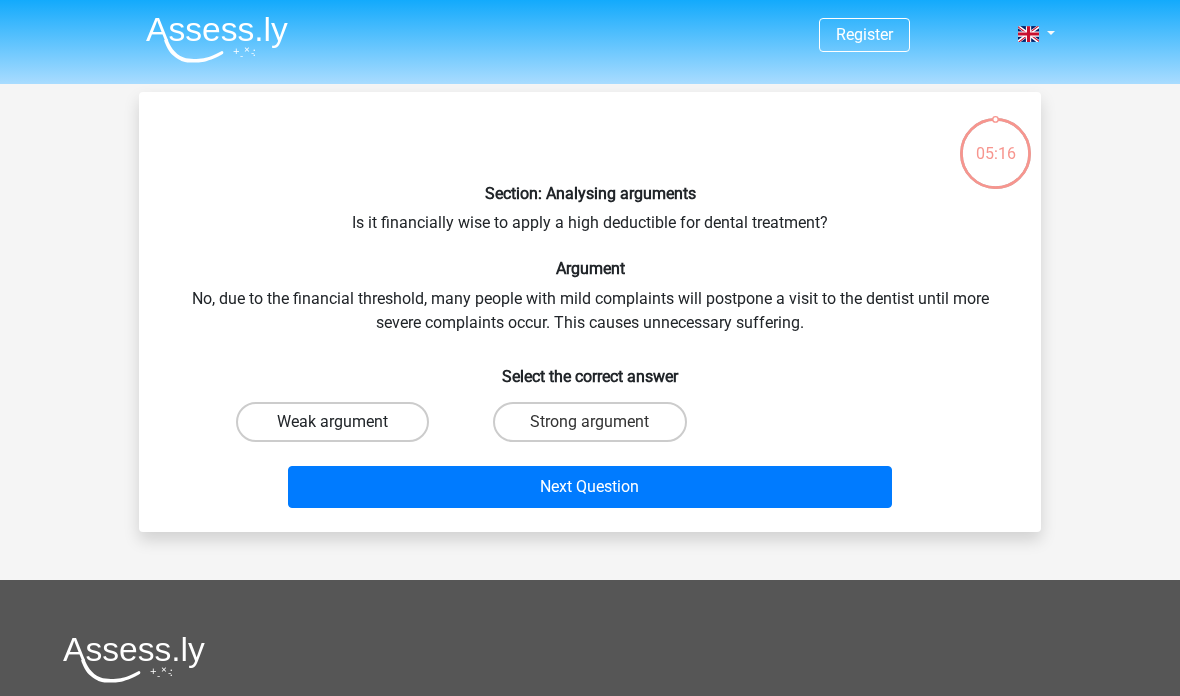 click on "Weak argument" at bounding box center [332, 422] 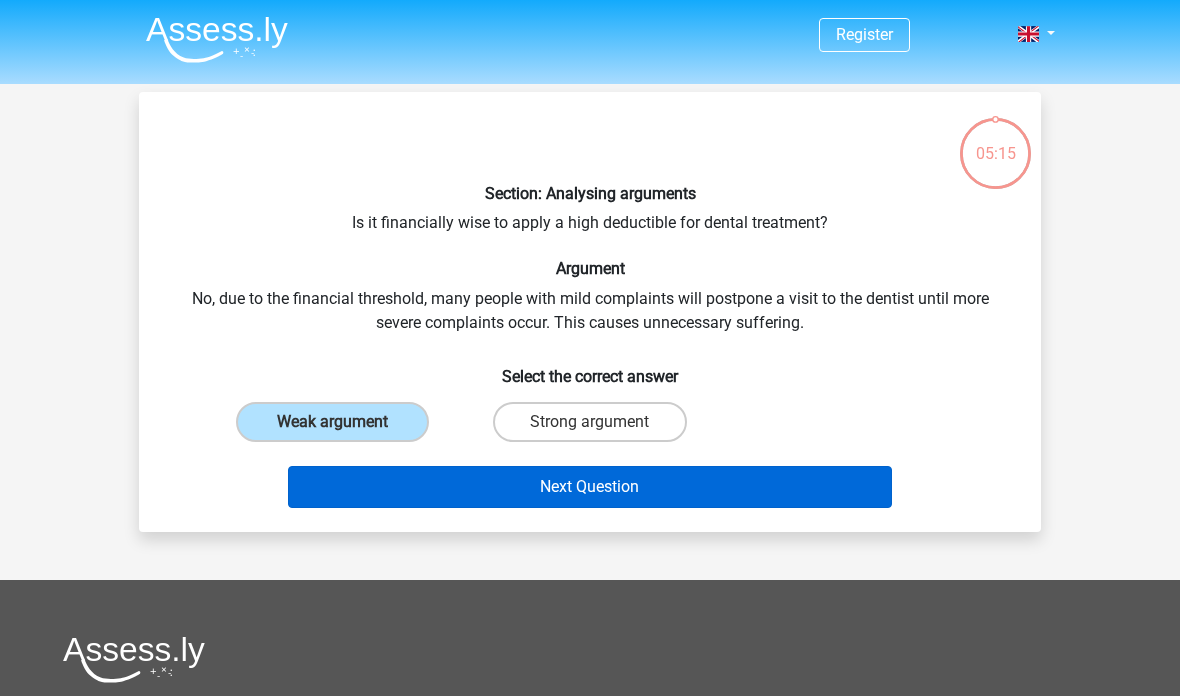 click on "Next Question" at bounding box center [590, 487] 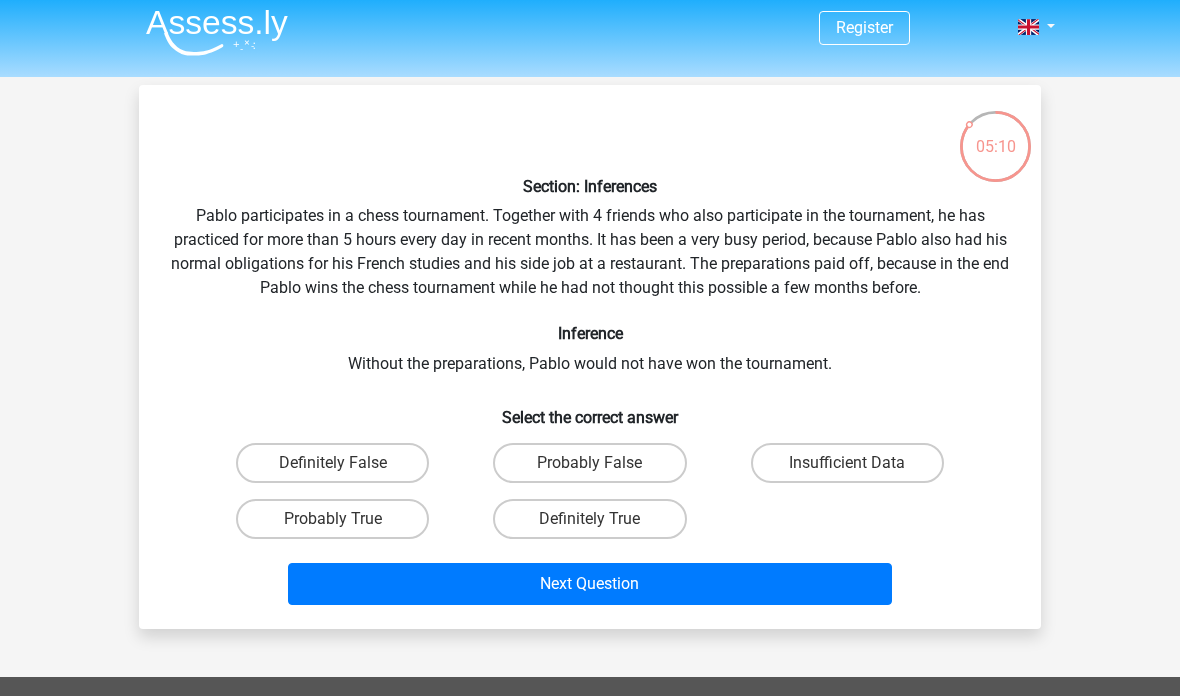 scroll, scrollTop: 0, scrollLeft: 0, axis: both 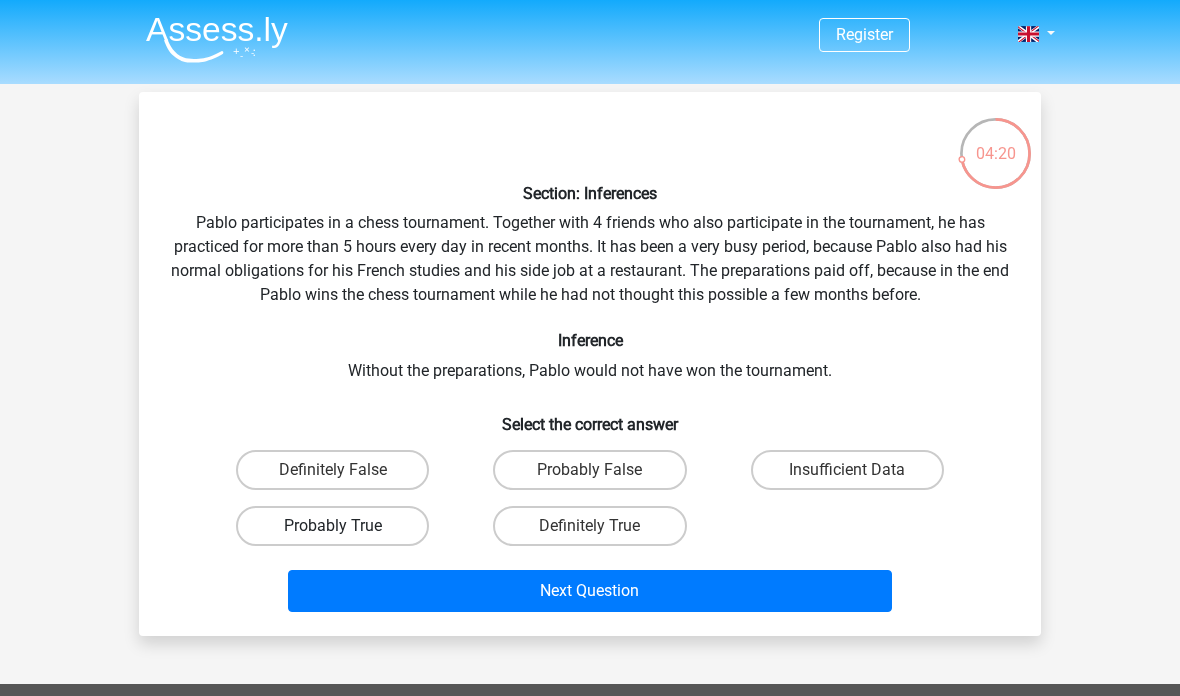 click on "Probably True" at bounding box center (332, 526) 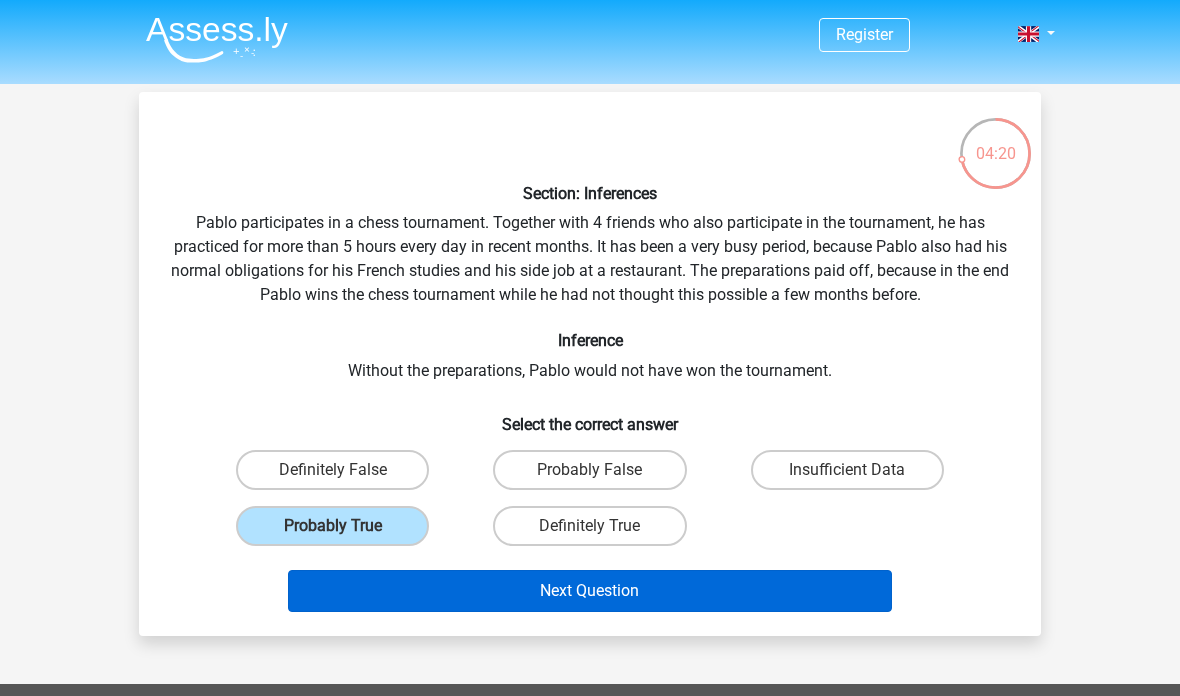 click on "Next Question" at bounding box center [590, 591] 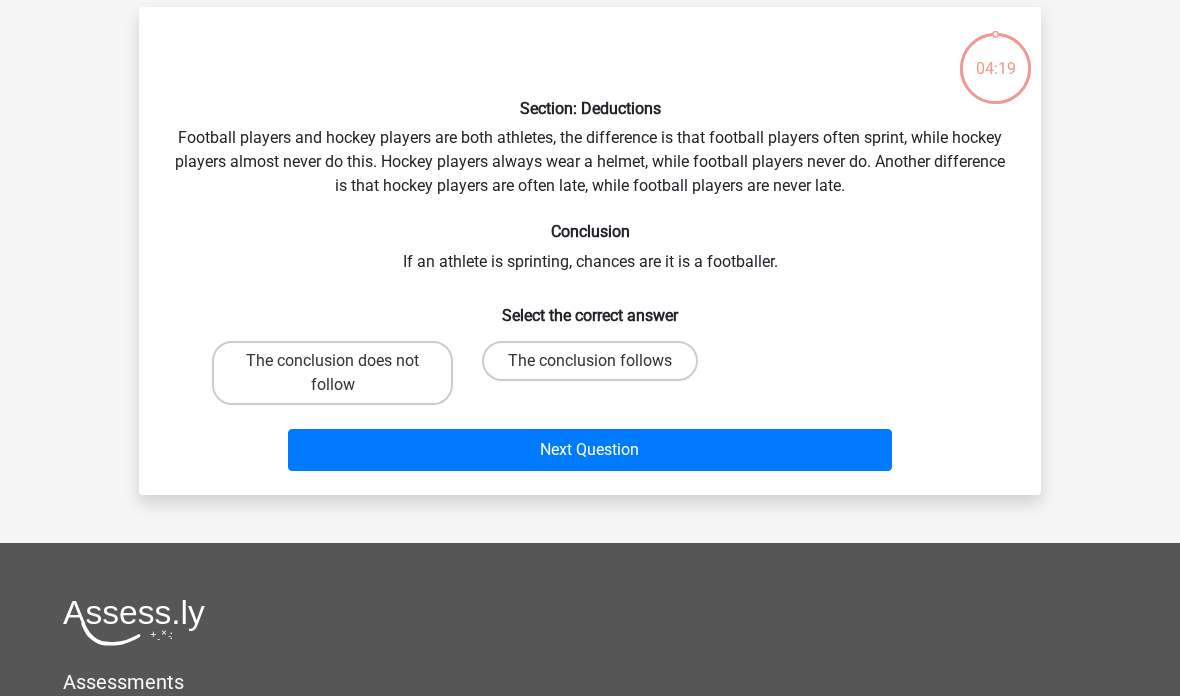 scroll, scrollTop: 92, scrollLeft: 0, axis: vertical 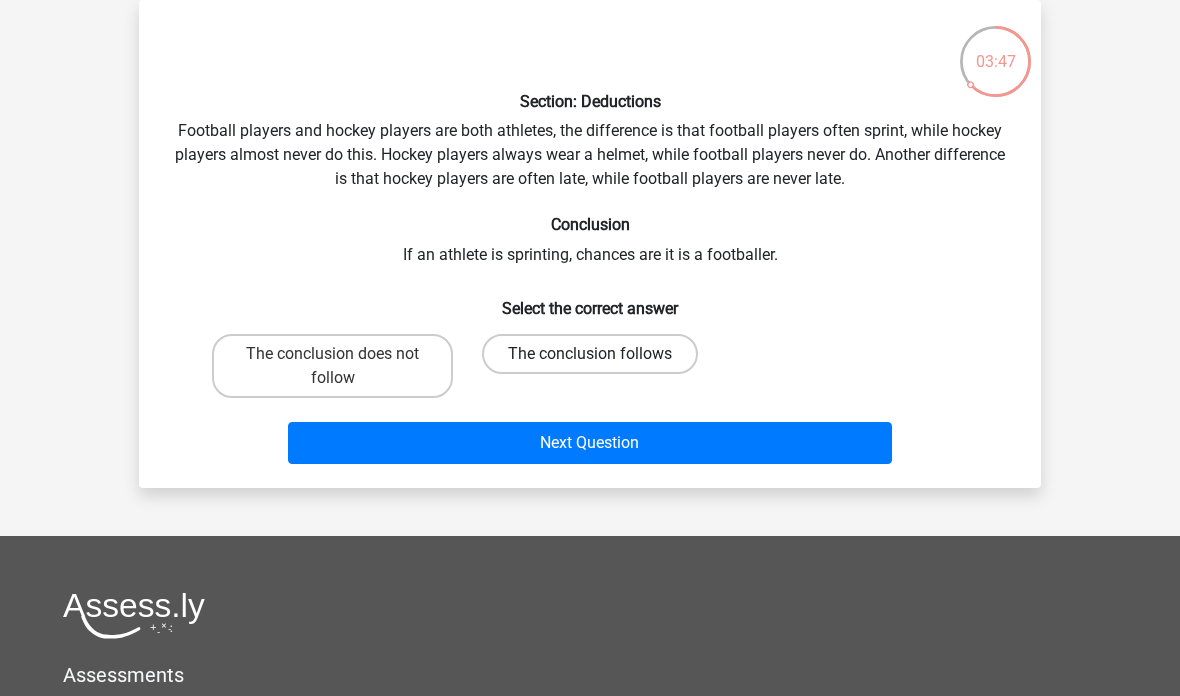 click on "The conclusion follows" at bounding box center [590, 354] 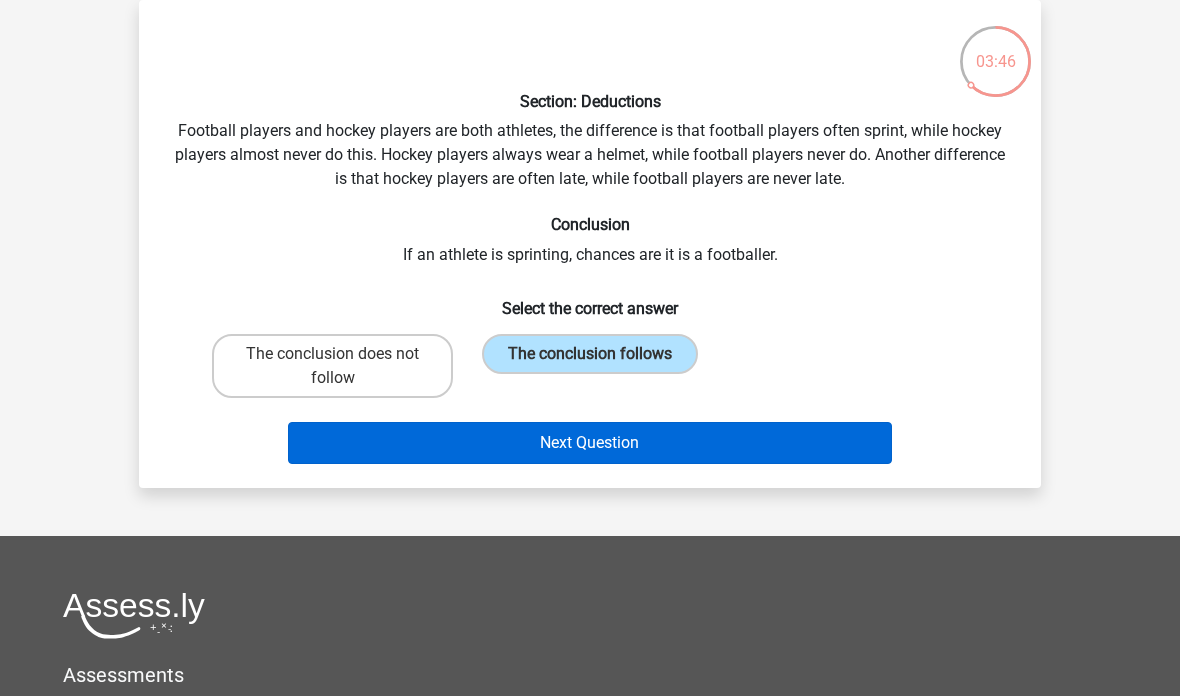click on "Next Question" at bounding box center (590, 443) 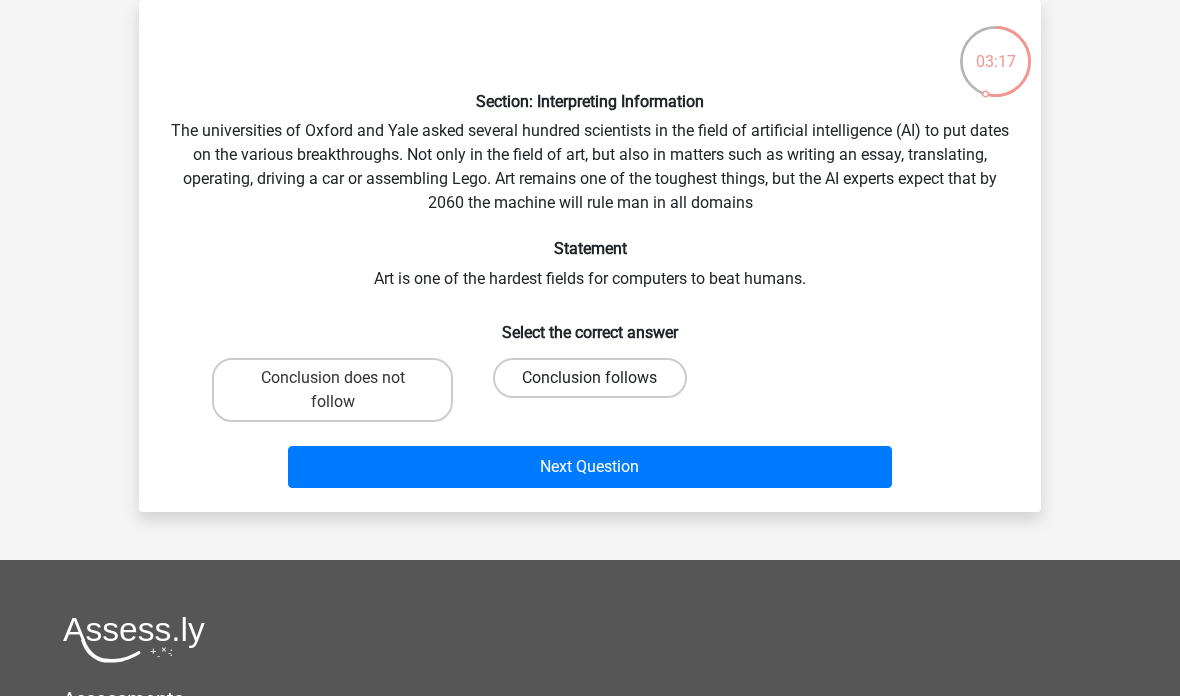 click on "Conclusion follows" at bounding box center [589, 378] 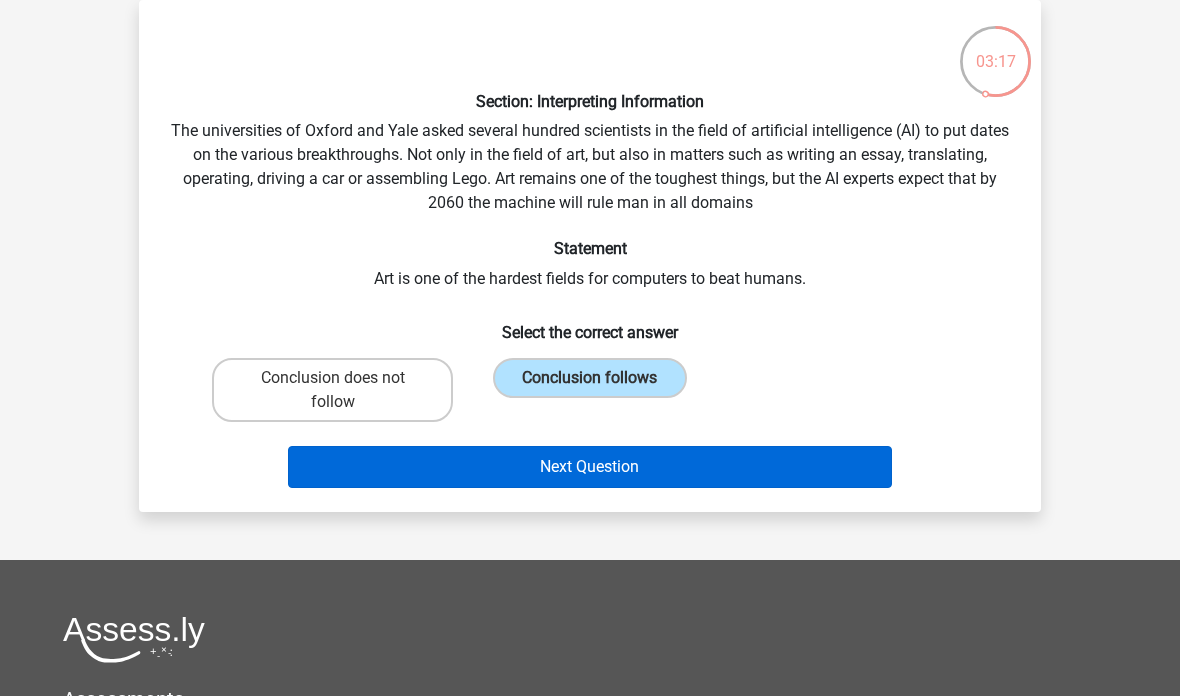 click on "Next Question" at bounding box center [590, 467] 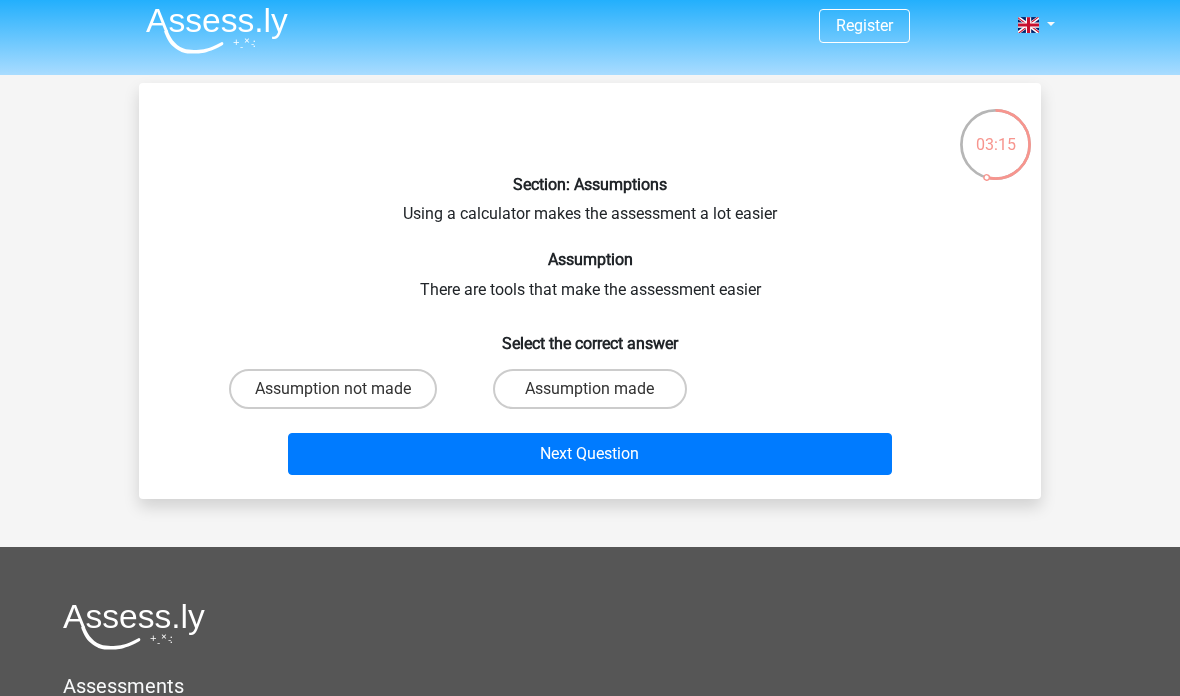 scroll, scrollTop: 0, scrollLeft: 0, axis: both 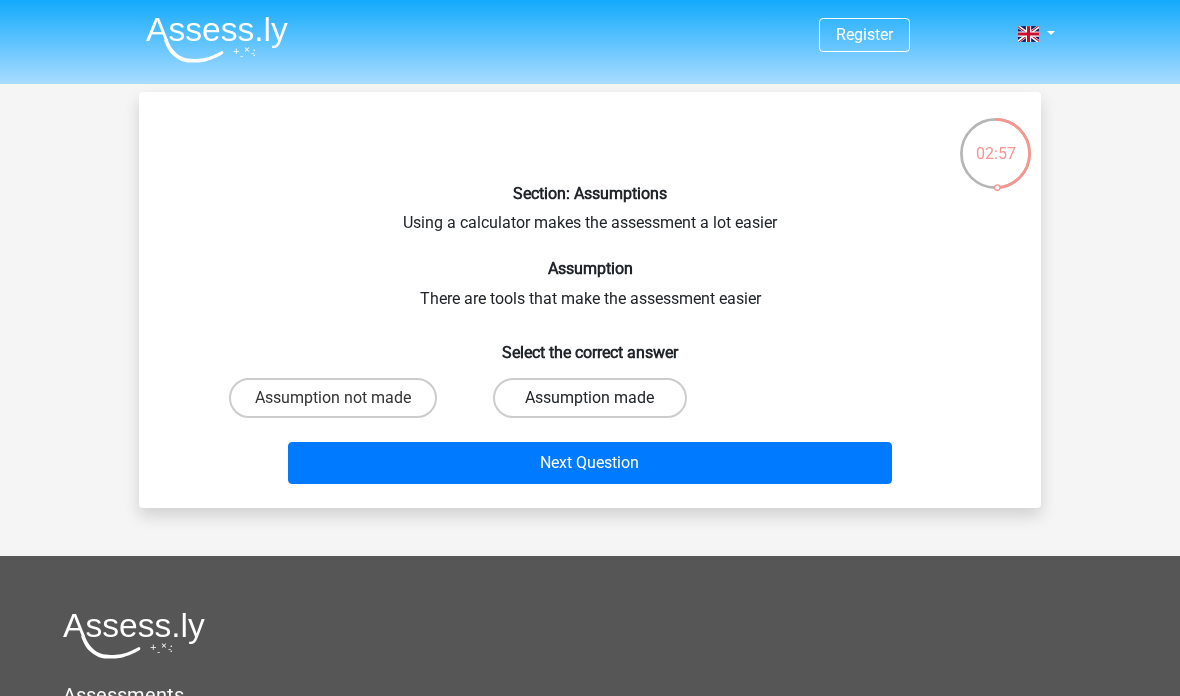 click on "Assumption made" at bounding box center (589, 398) 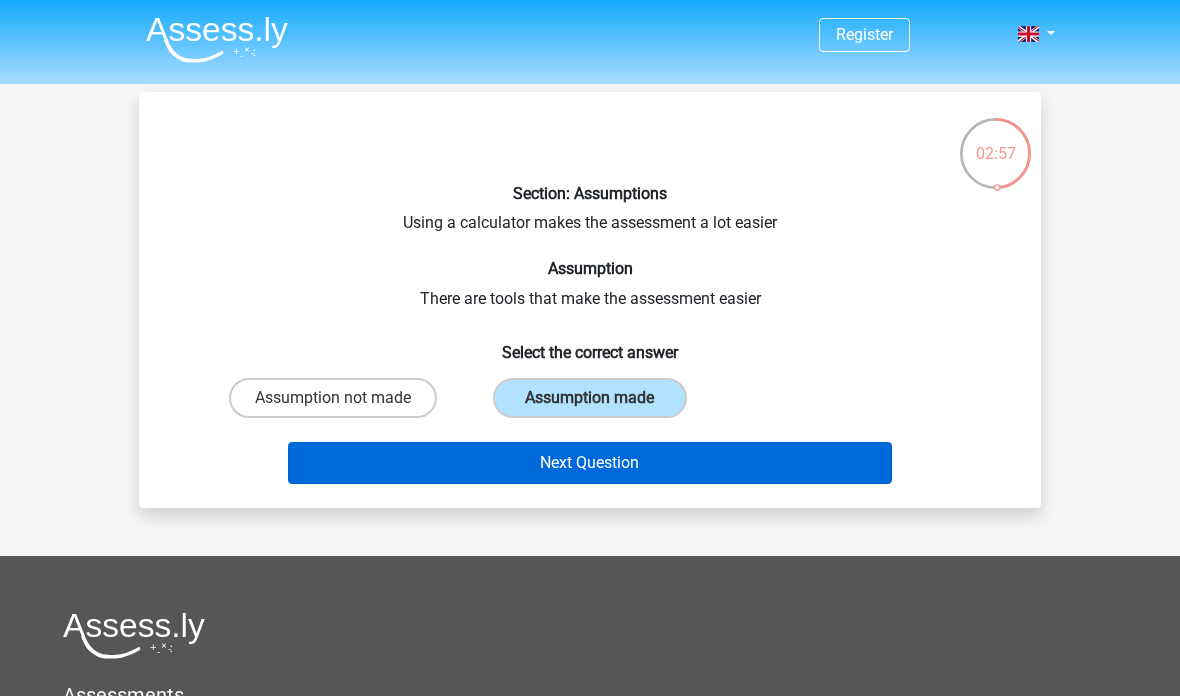 click on "Next Question" at bounding box center (590, 463) 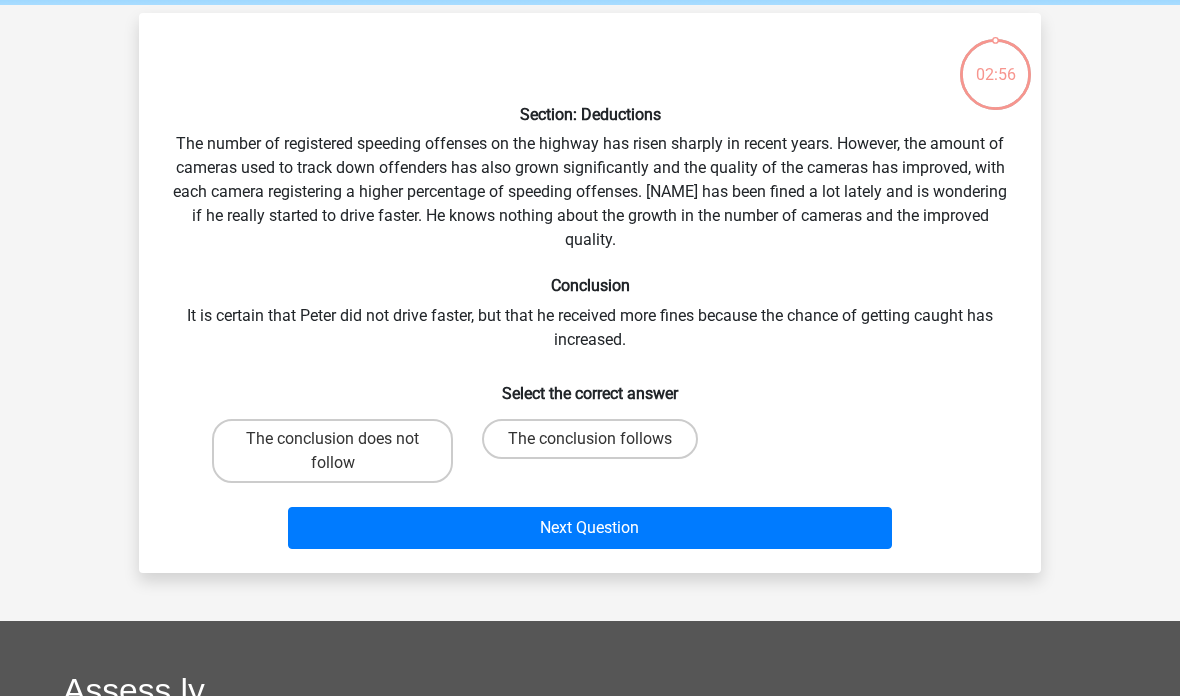 scroll, scrollTop: 92, scrollLeft: 0, axis: vertical 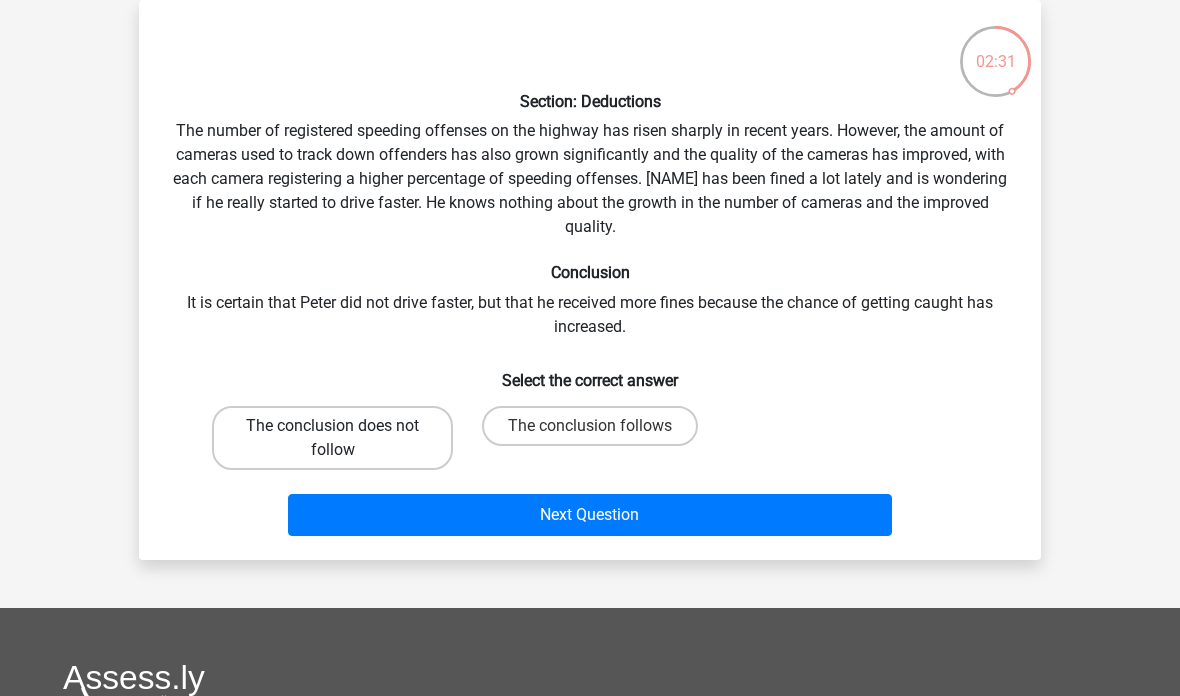 click on "The conclusion does not follow" at bounding box center (332, 438) 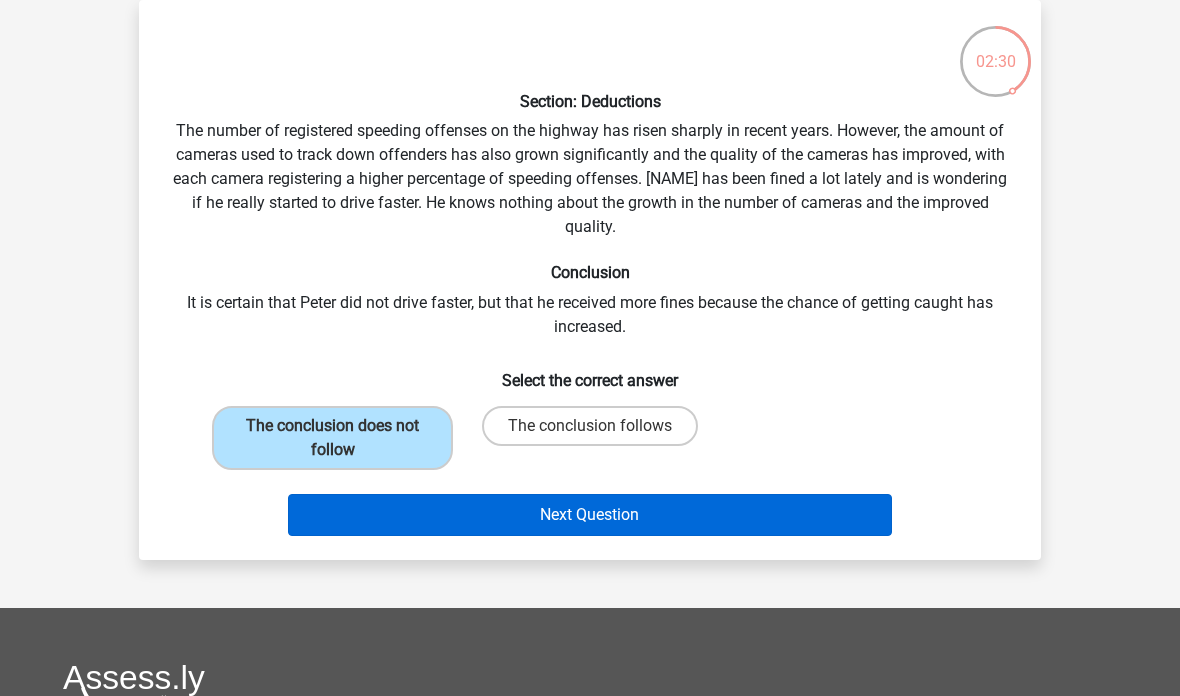 click on "Next Question" at bounding box center (590, 515) 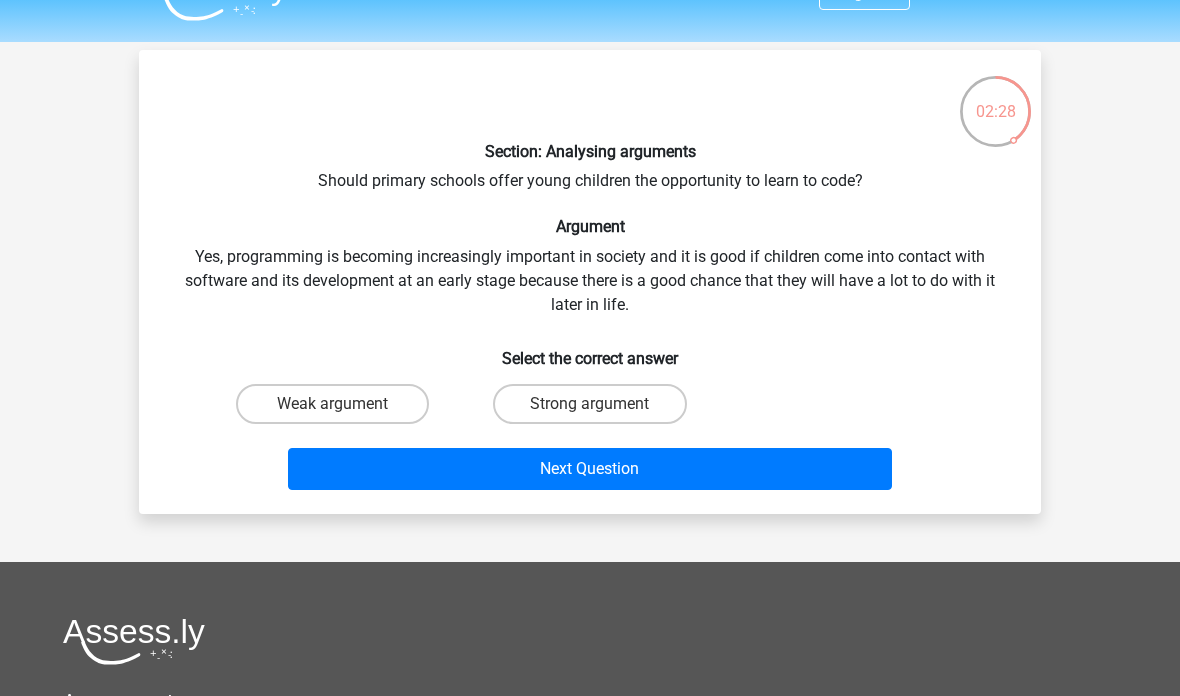 scroll, scrollTop: 42, scrollLeft: 0, axis: vertical 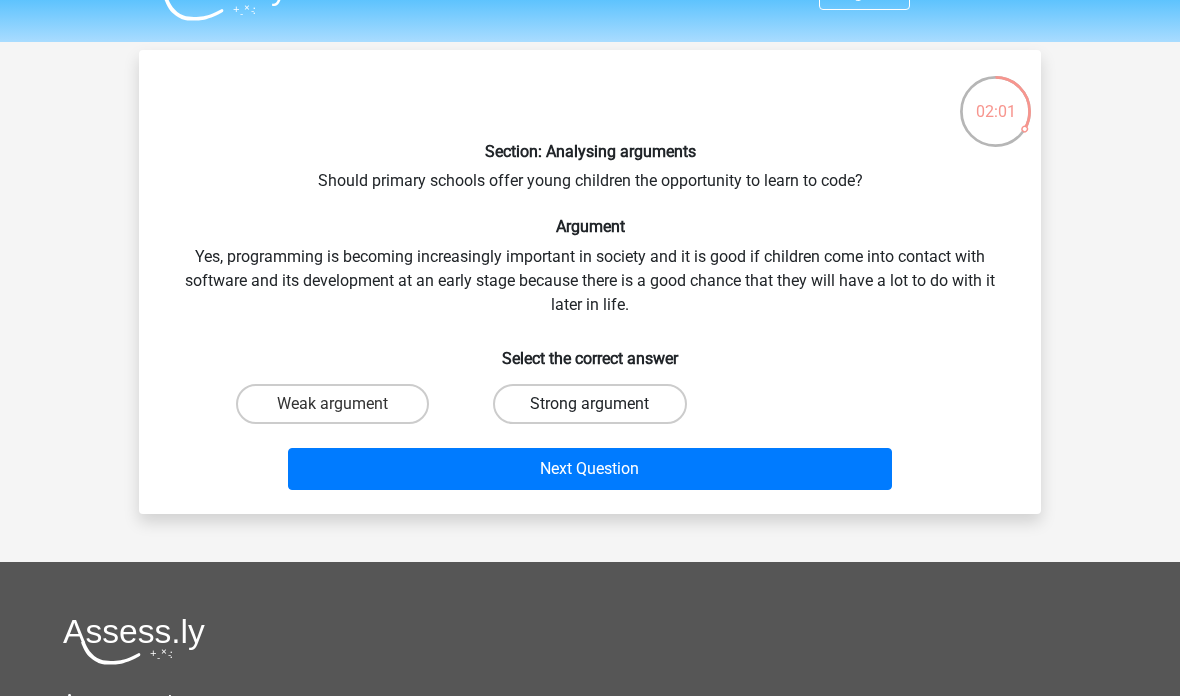 click on "Strong argument" at bounding box center [589, 404] 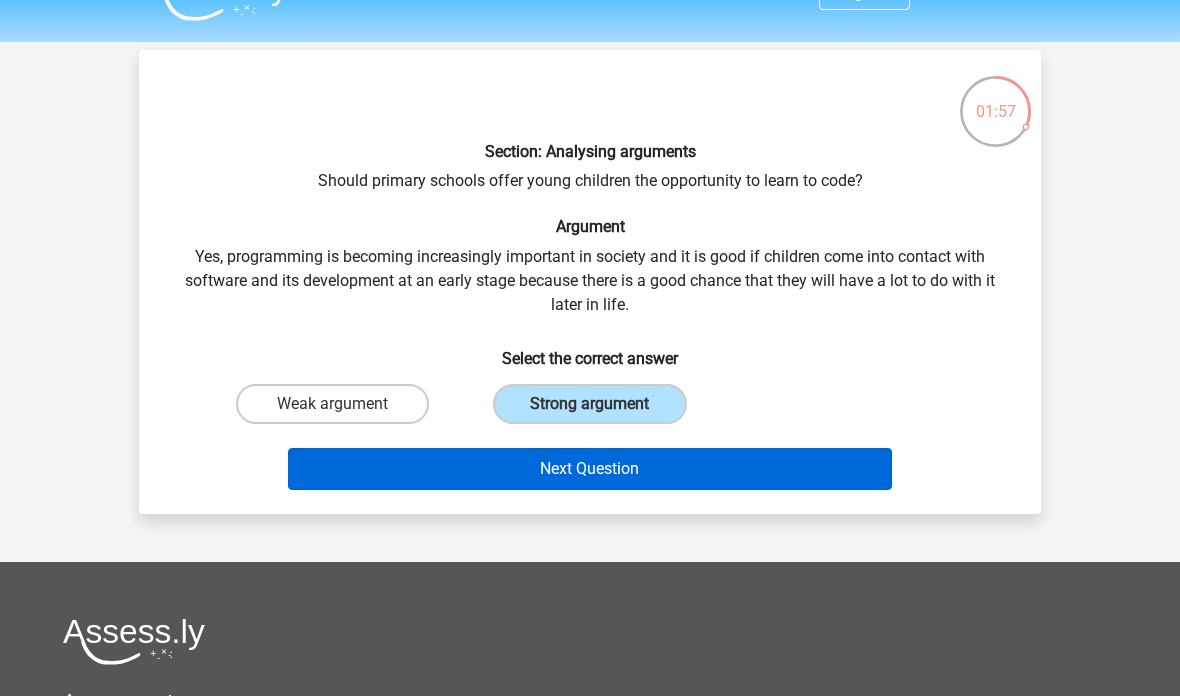 click on "Next Question" at bounding box center [590, 469] 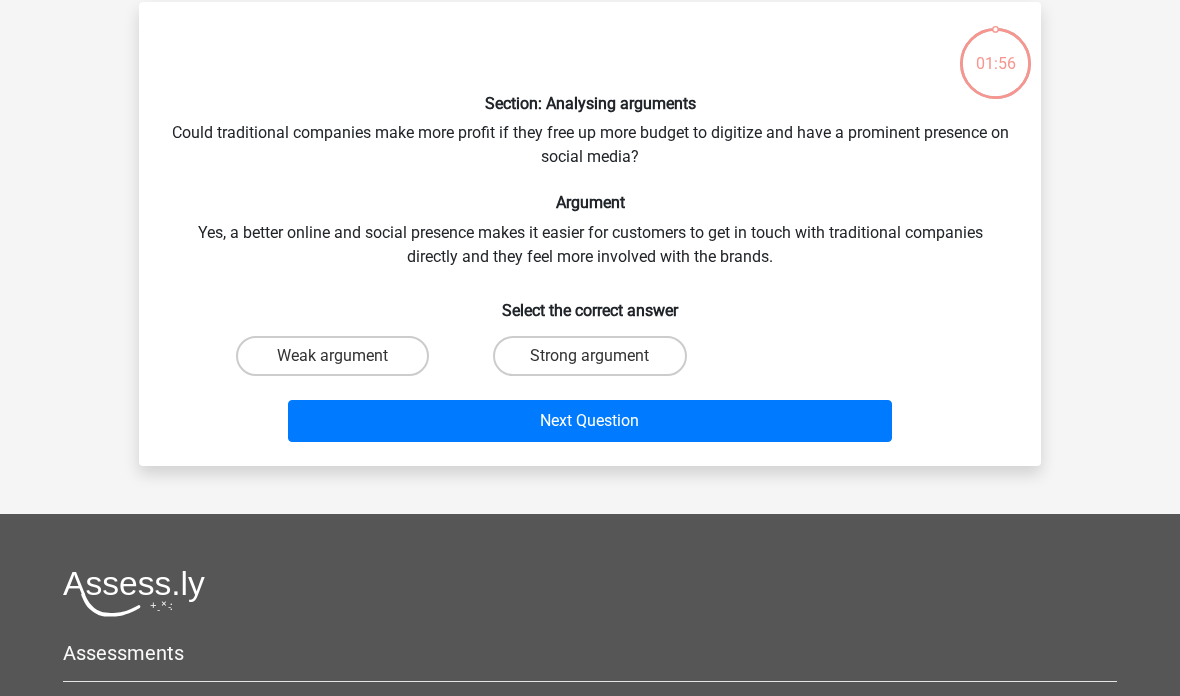 scroll, scrollTop: 92, scrollLeft: 0, axis: vertical 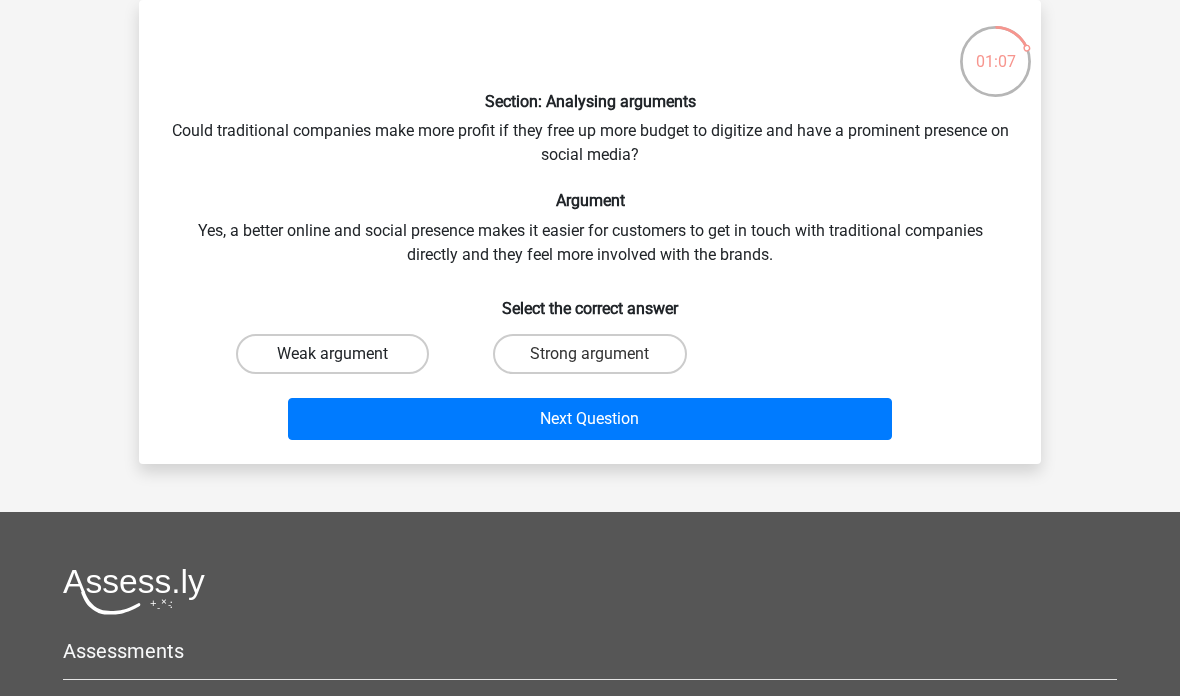 click on "Weak argument" at bounding box center (332, 354) 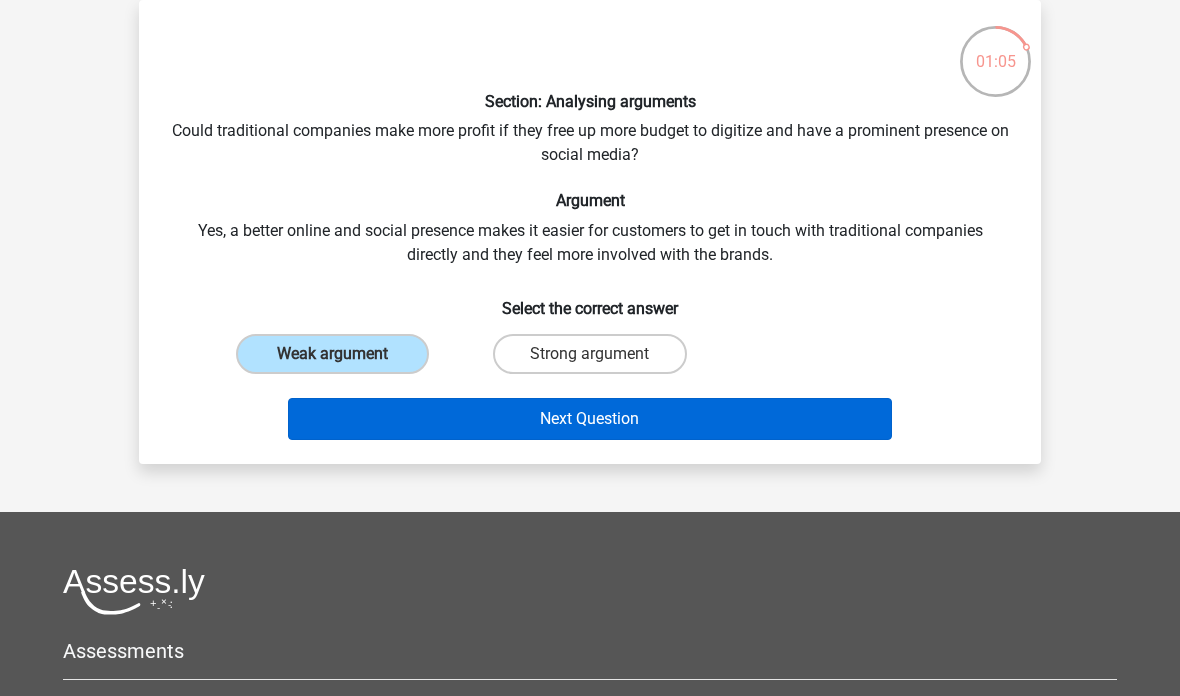 click on "Next Question" at bounding box center (590, 419) 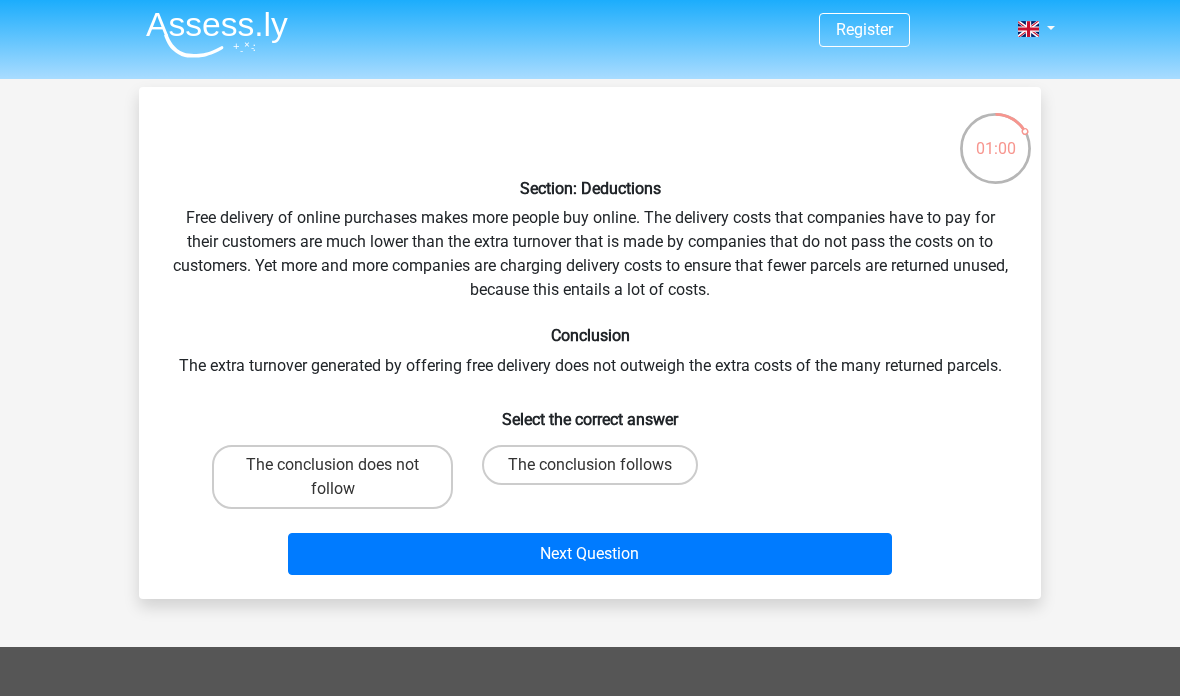 scroll, scrollTop: 0, scrollLeft: 0, axis: both 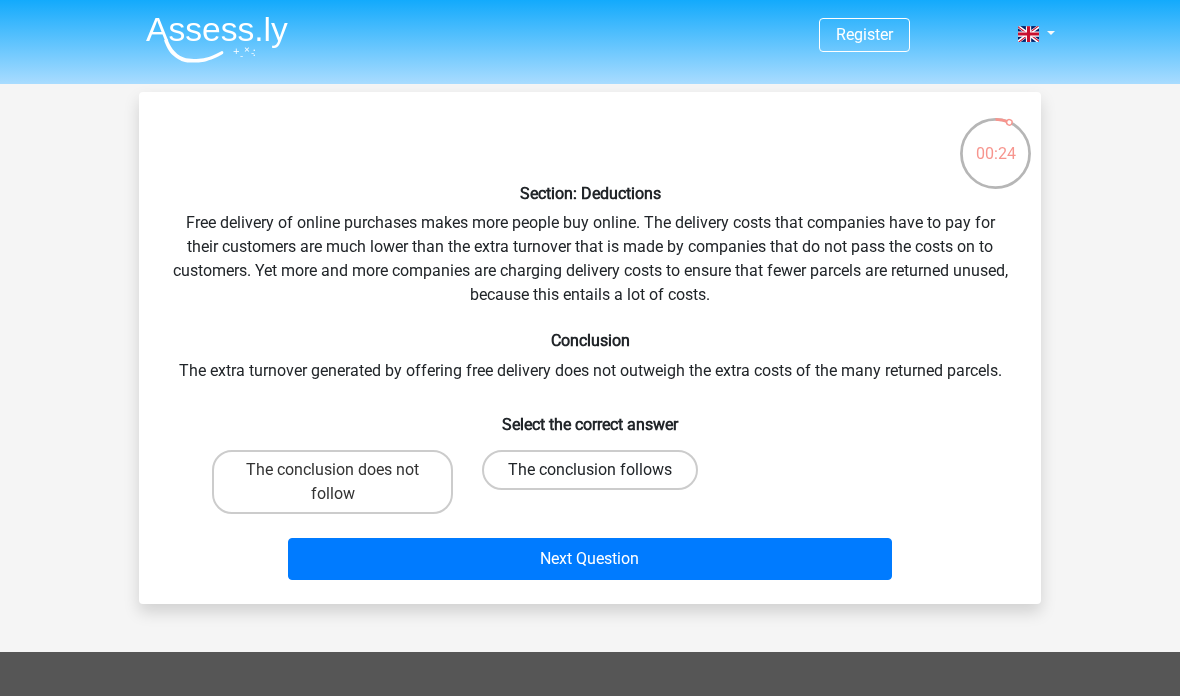 click on "The conclusion follows" at bounding box center (590, 470) 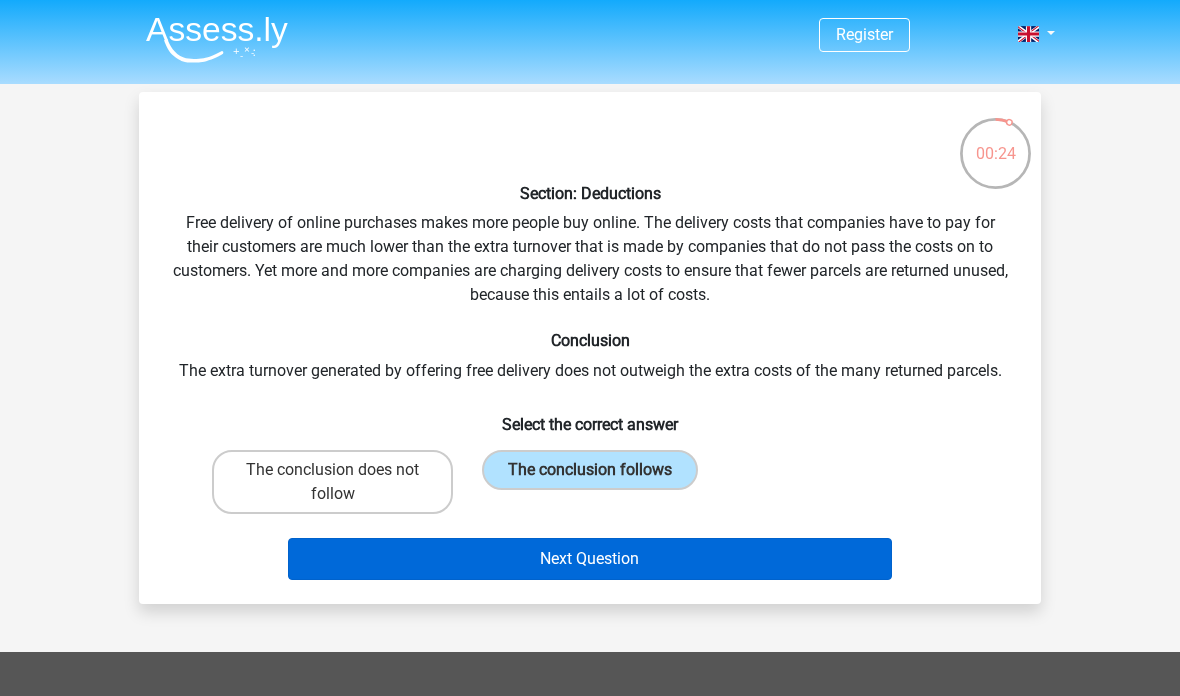 click on "Next Question" at bounding box center (590, 559) 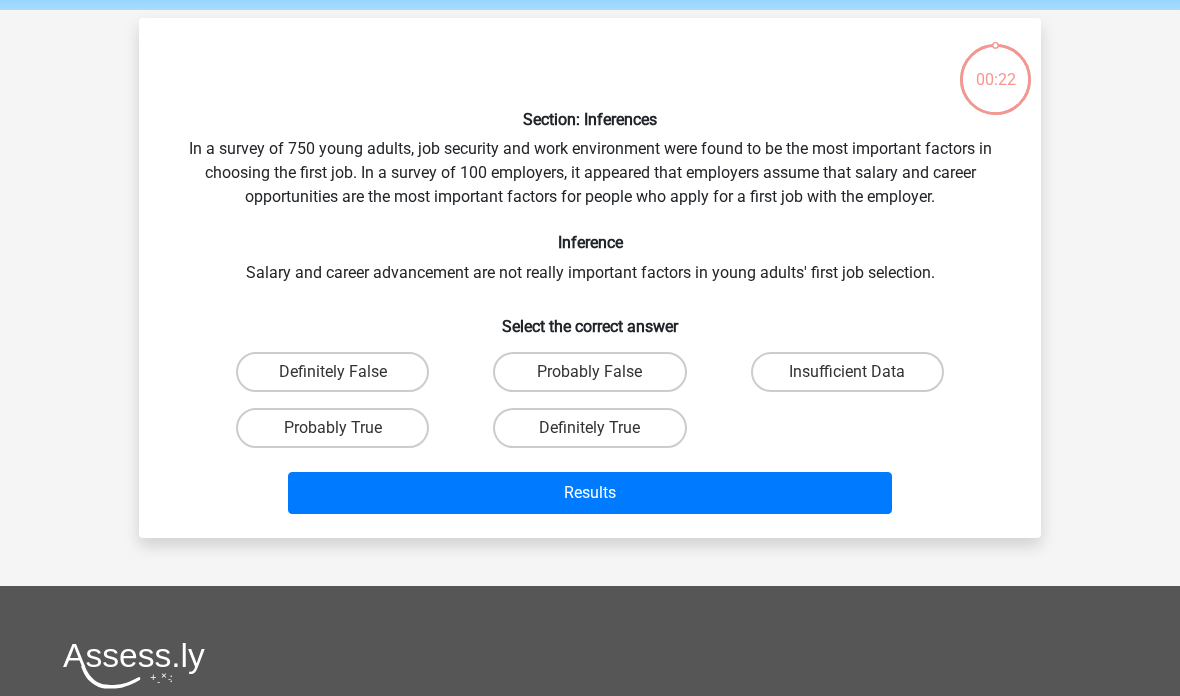 scroll, scrollTop: 92, scrollLeft: 0, axis: vertical 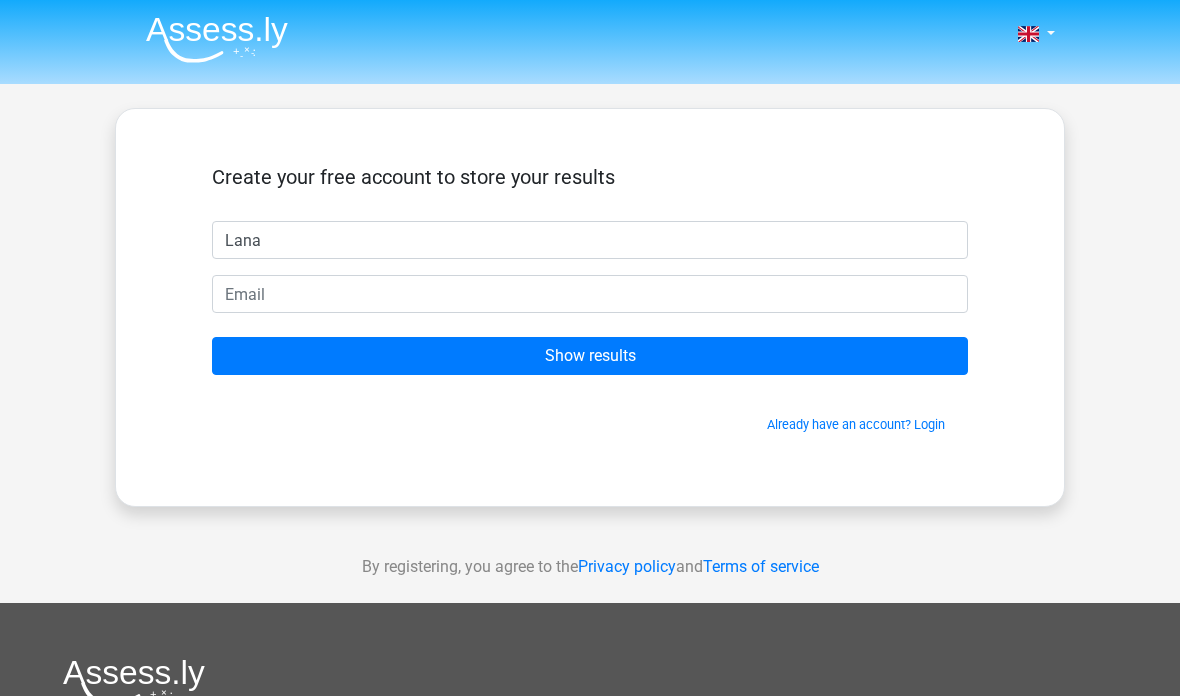 type on "Lana" 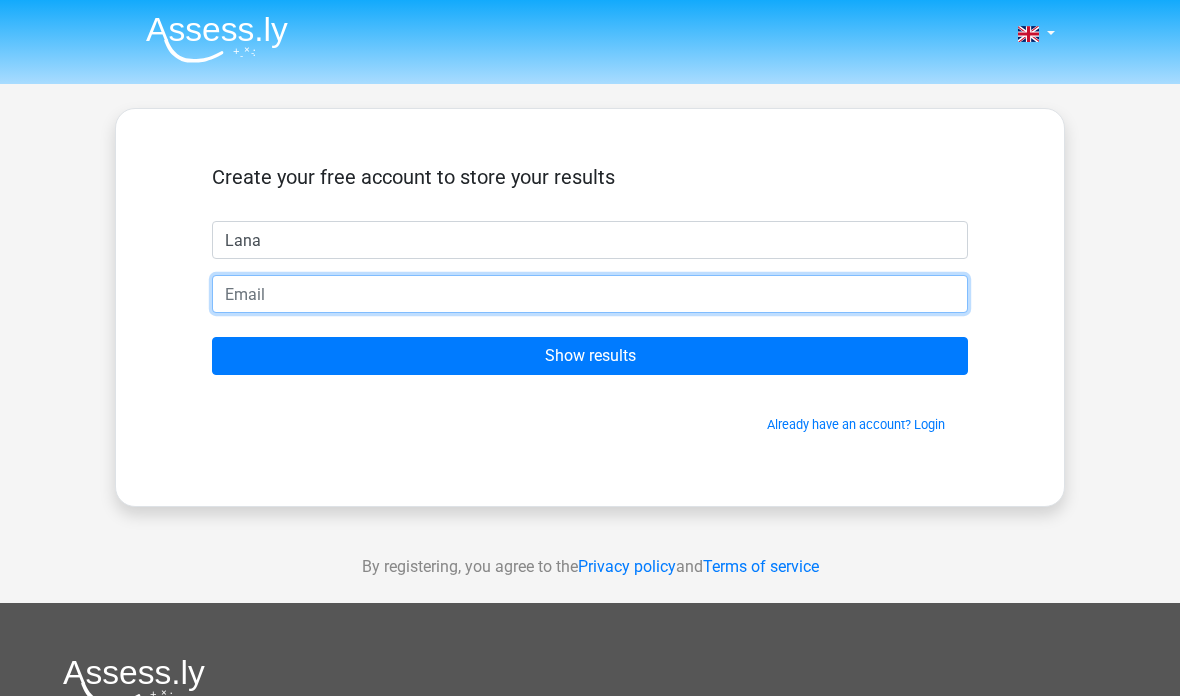 click at bounding box center [590, 294] 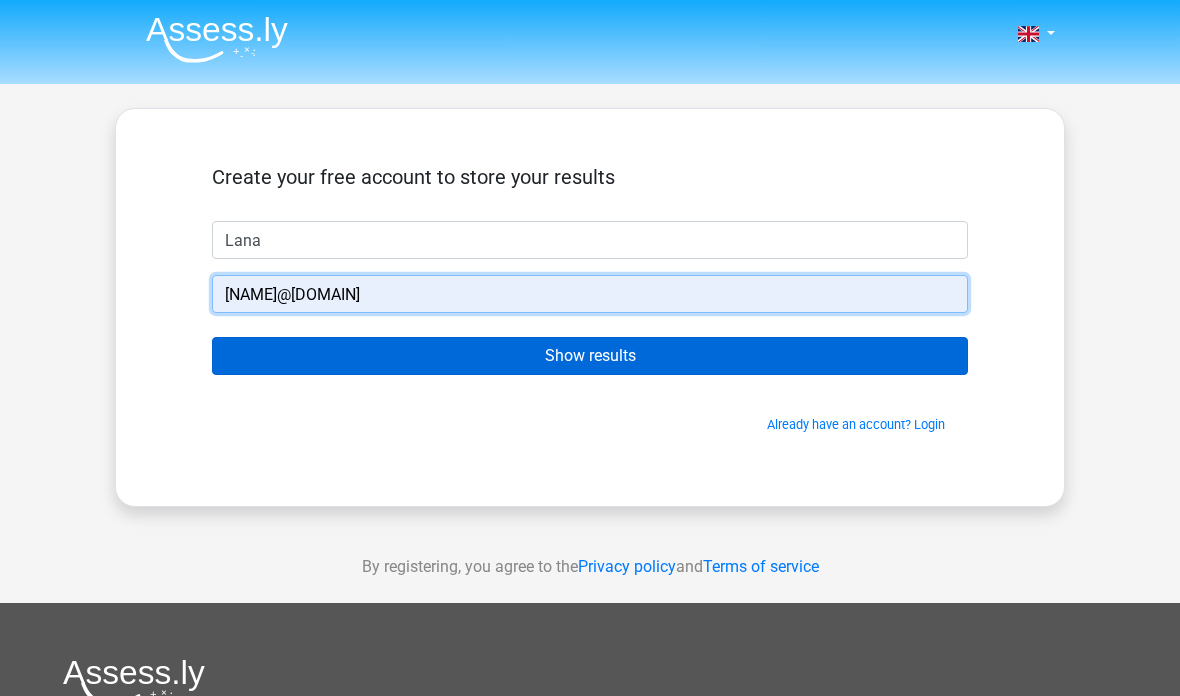 click on "Show results" at bounding box center (590, 356) 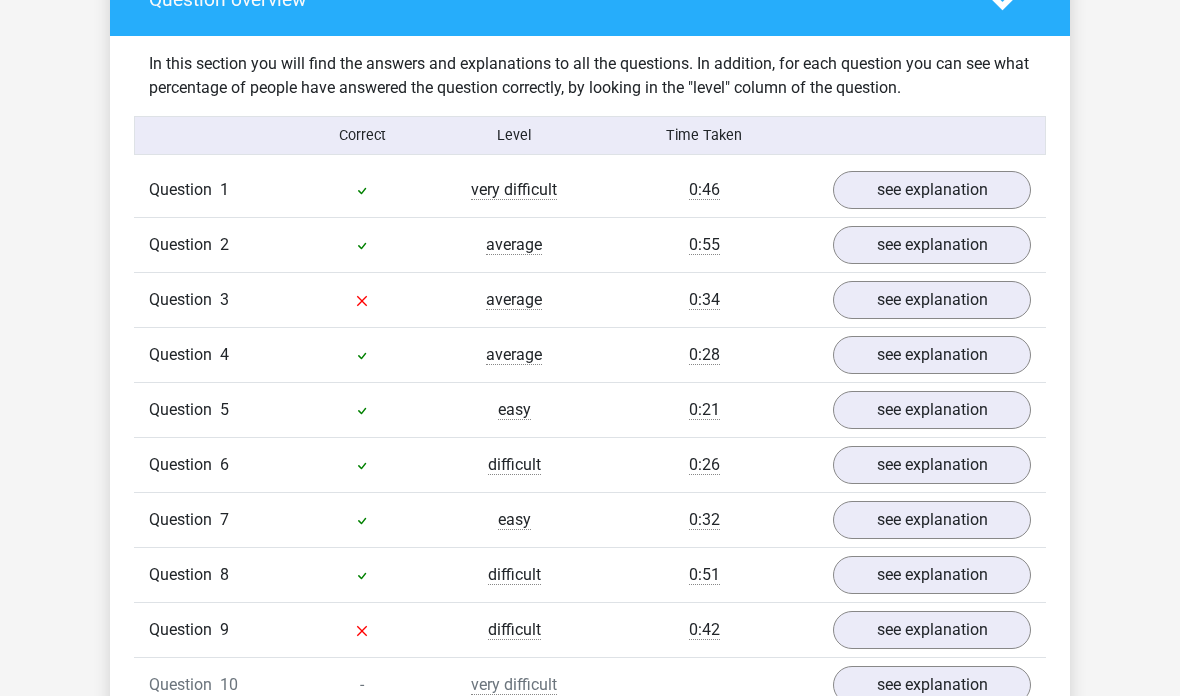 scroll, scrollTop: 1512, scrollLeft: 0, axis: vertical 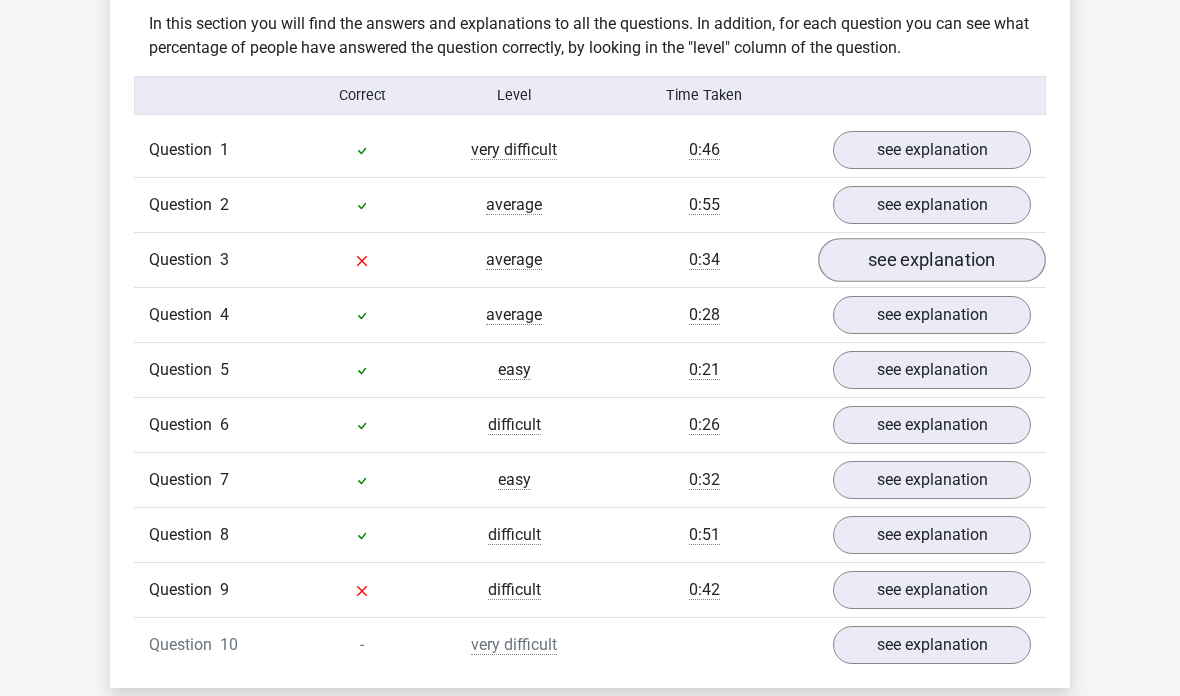 click on "see explanation" at bounding box center (932, 262) 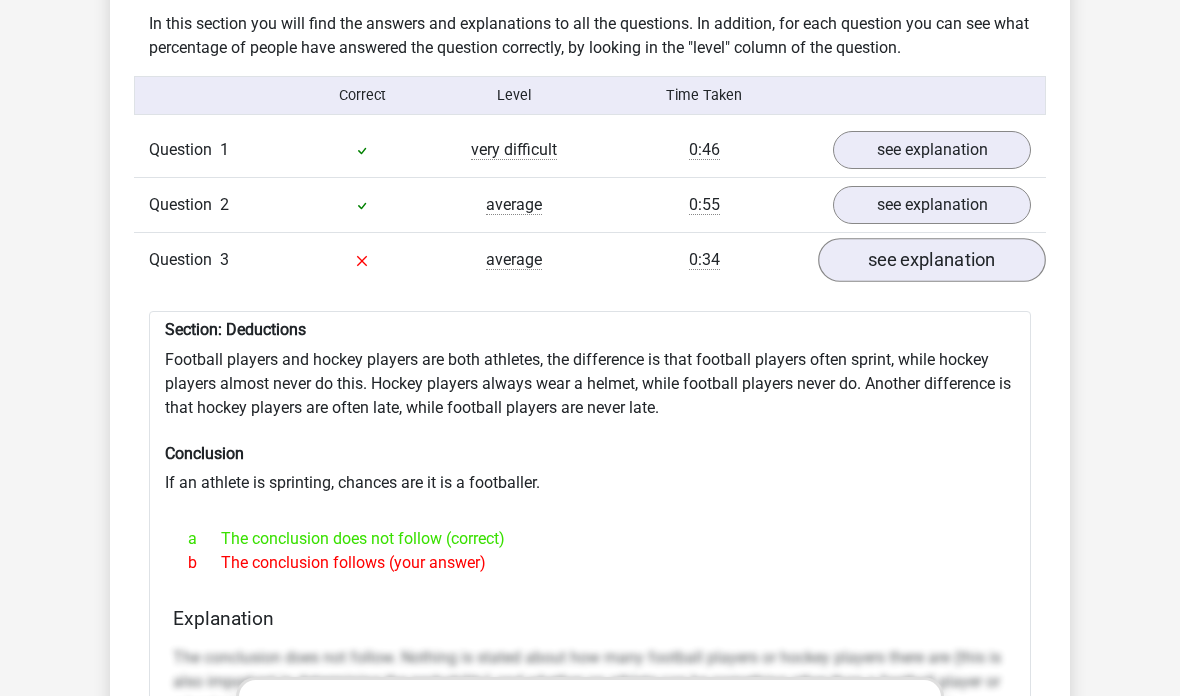 scroll, scrollTop: 1592, scrollLeft: 0, axis: vertical 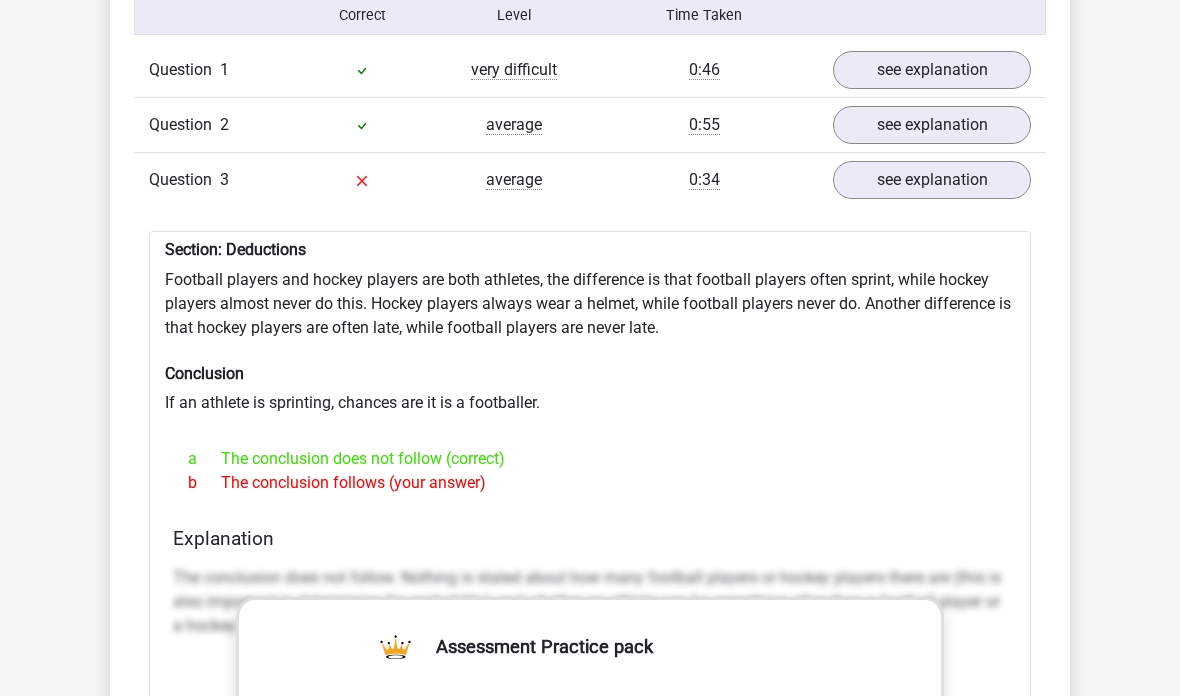 click on "Get started now" at bounding box center (586, 896) 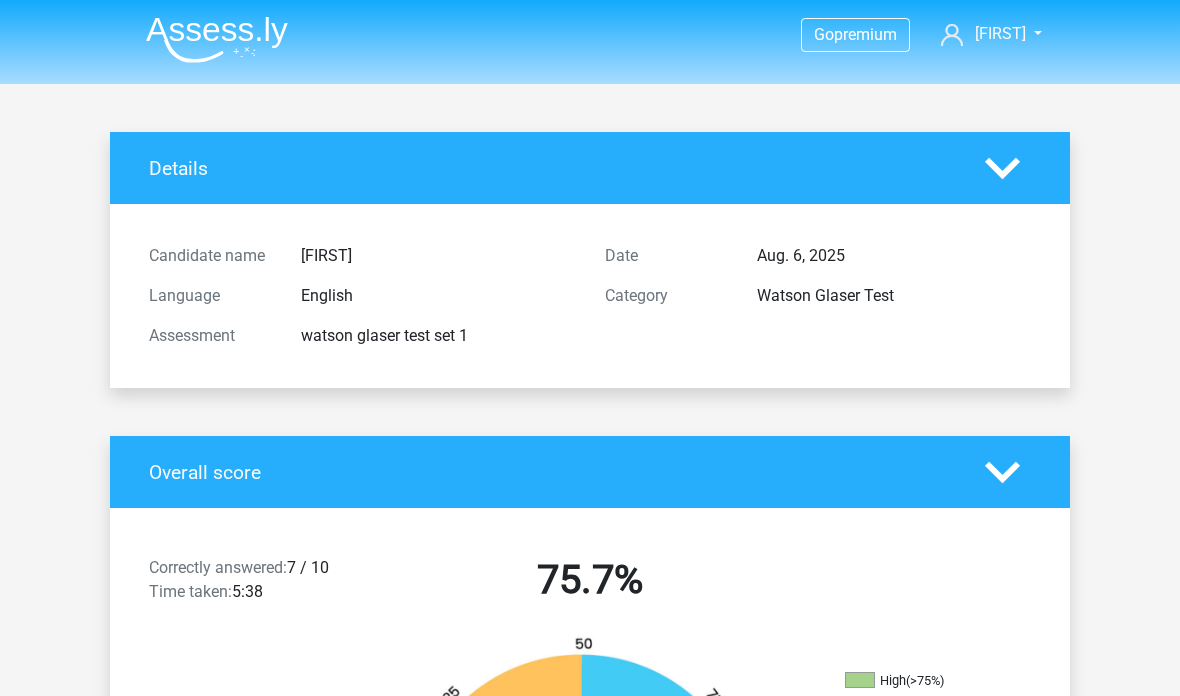 scroll, scrollTop: 1593, scrollLeft: 0, axis: vertical 